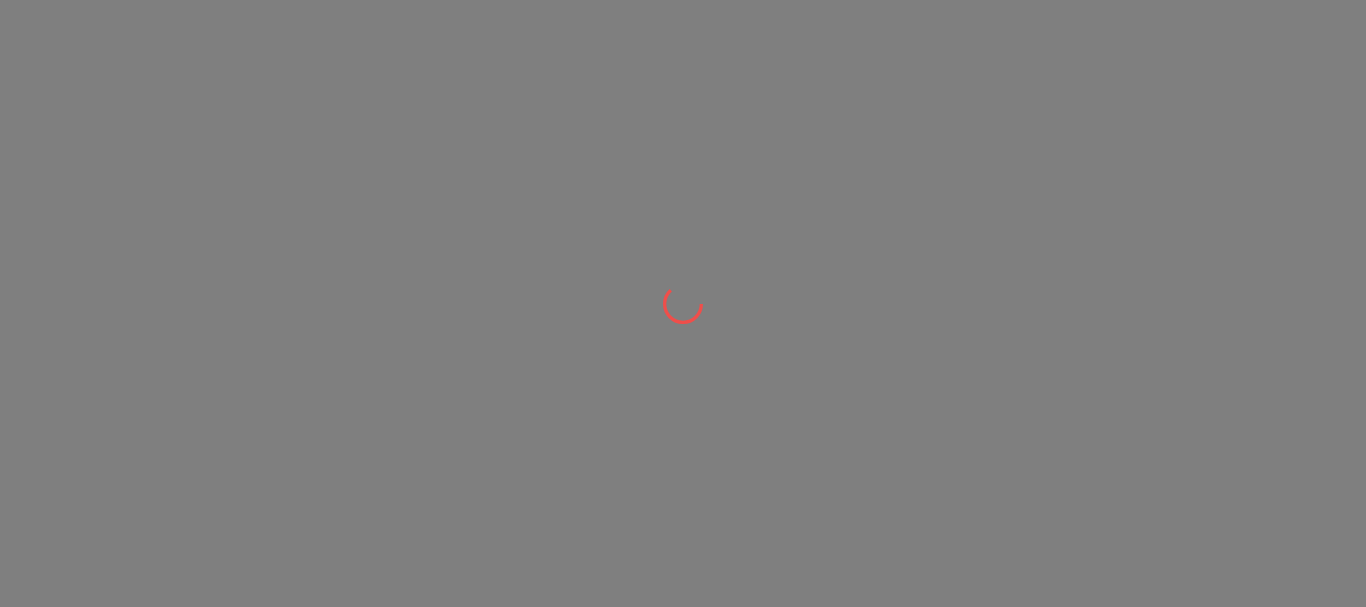 scroll, scrollTop: 0, scrollLeft: 0, axis: both 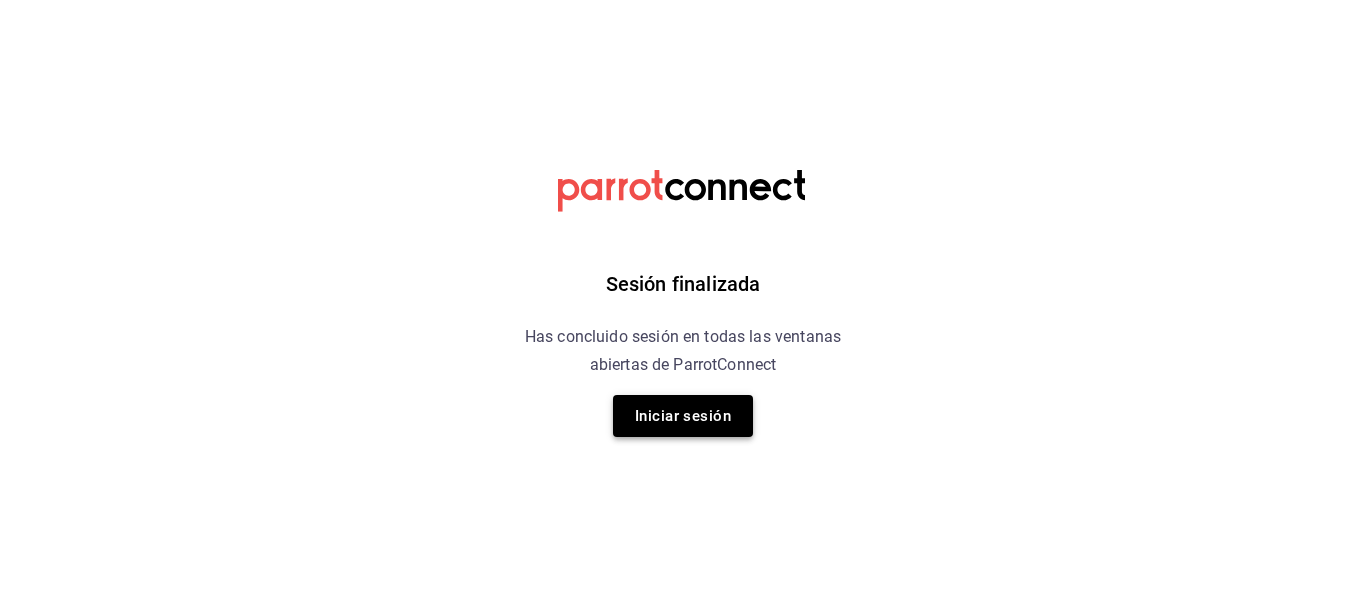 click on "Iniciar sesión" at bounding box center (683, 416) 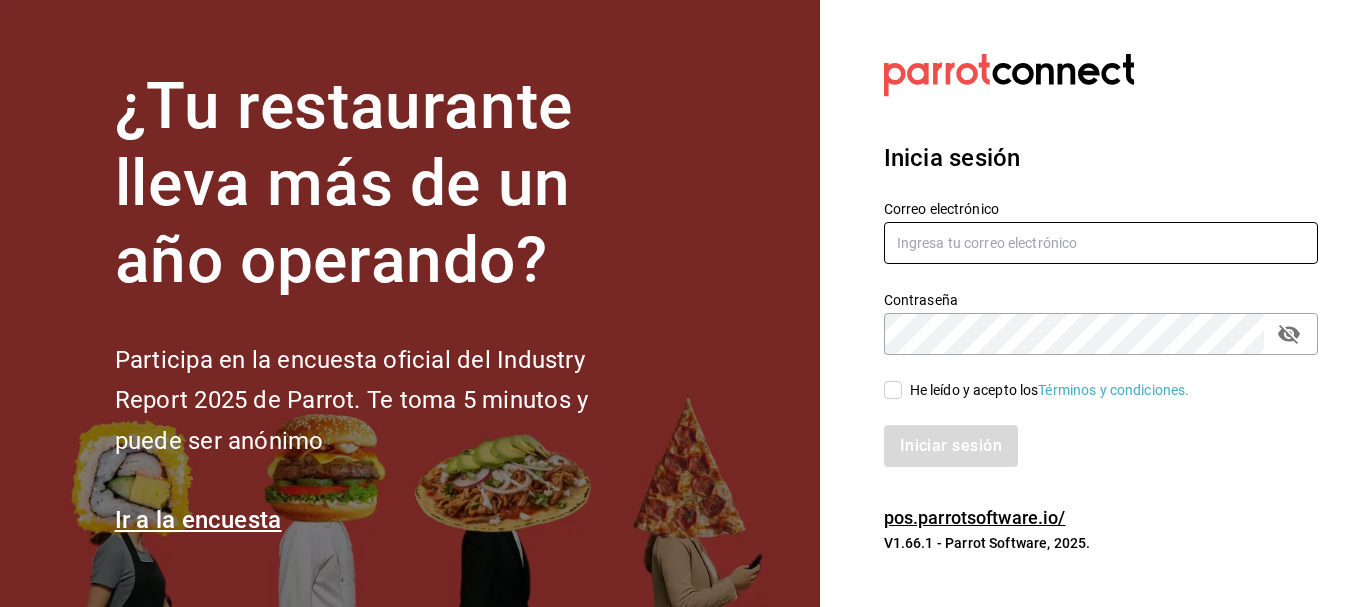 type on "[USERNAME]@example.com" 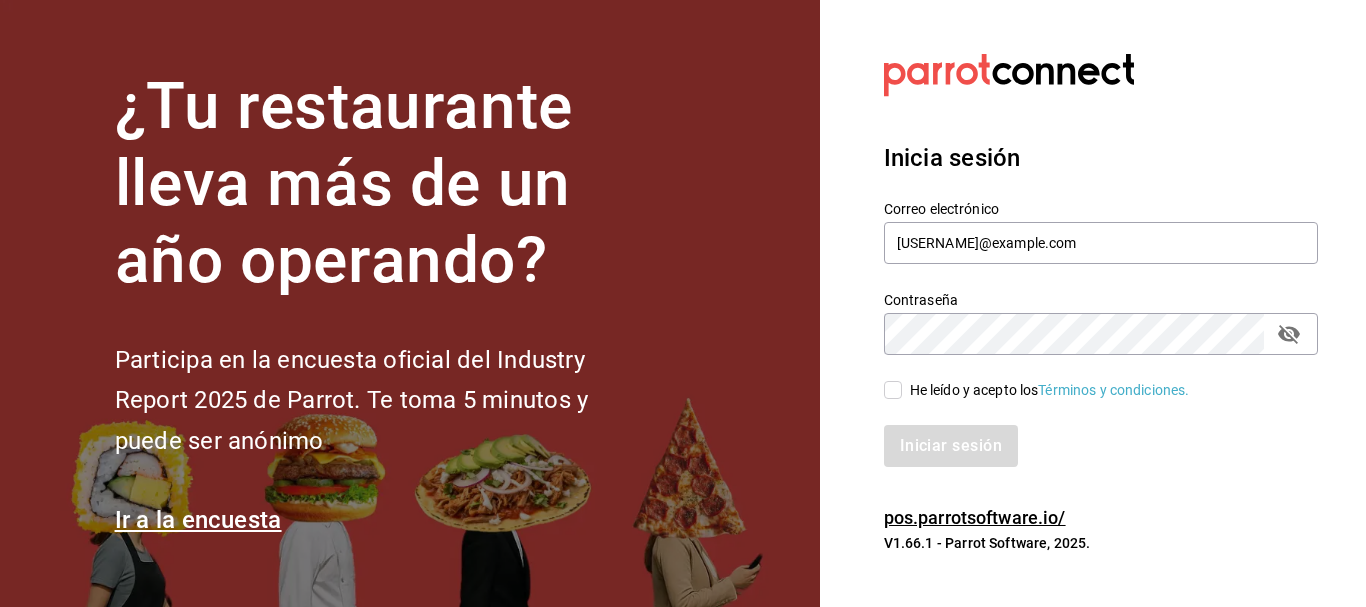 click on "He leído y acepto los  Términos y condiciones." at bounding box center [1046, 390] 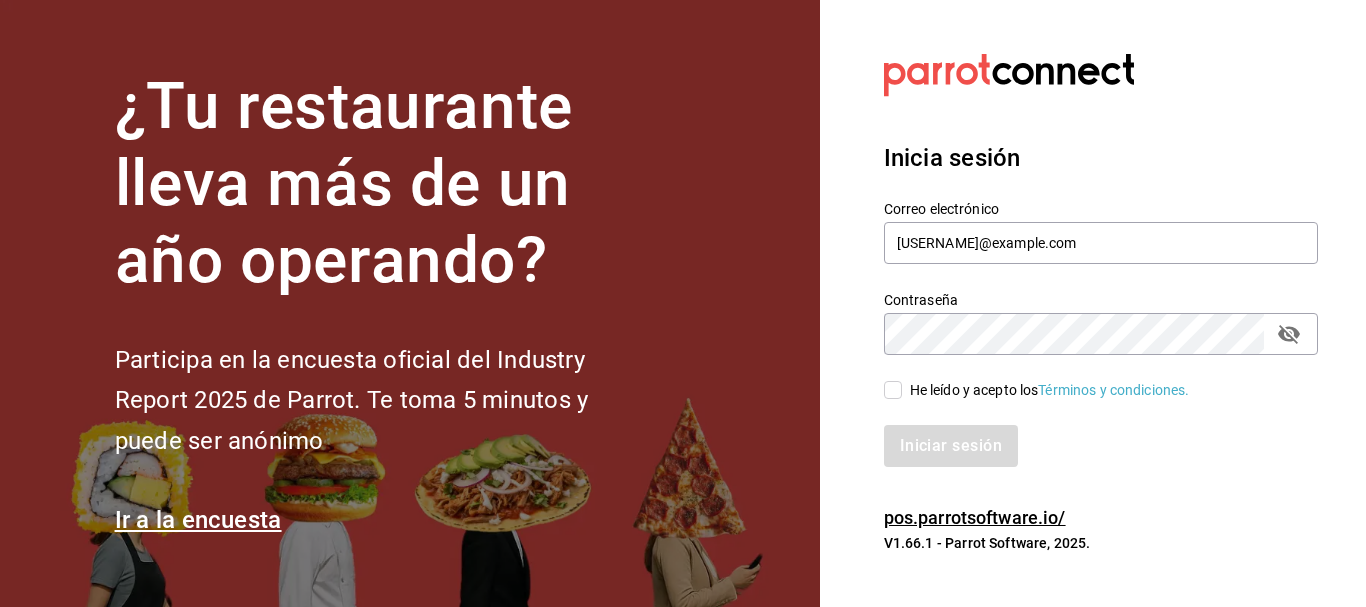 checkbox on "true" 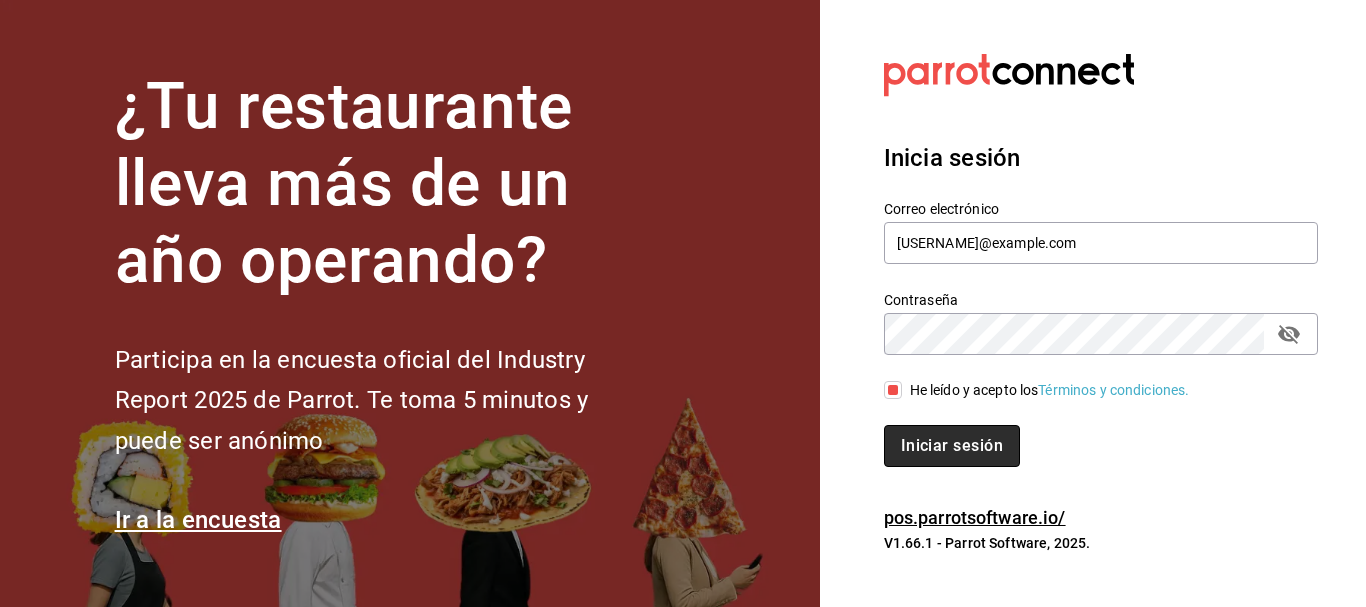 click on "Iniciar sesión" at bounding box center (952, 446) 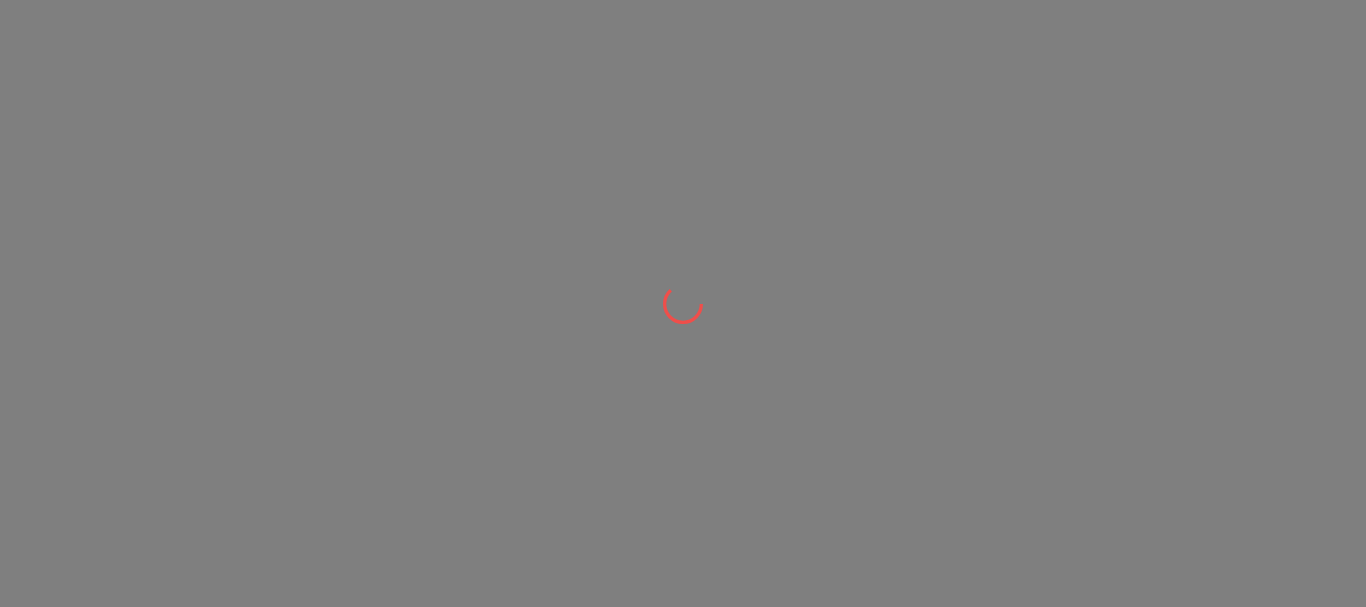 scroll, scrollTop: 0, scrollLeft: 0, axis: both 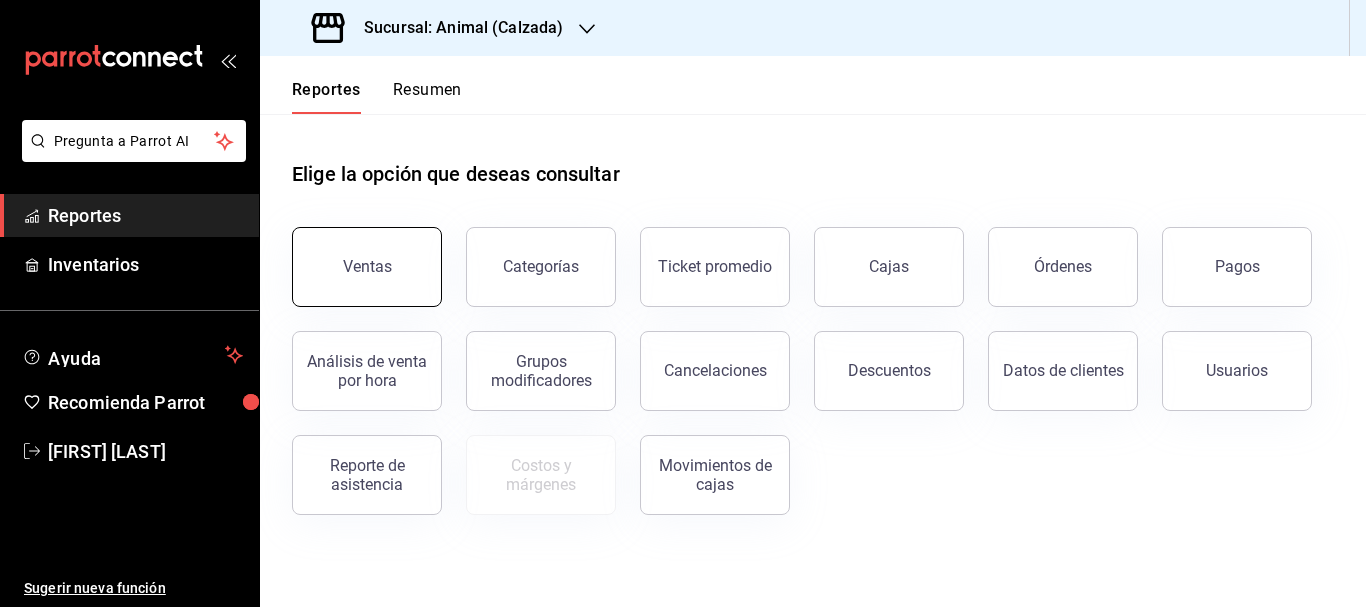 click on "Ventas" at bounding box center (367, 267) 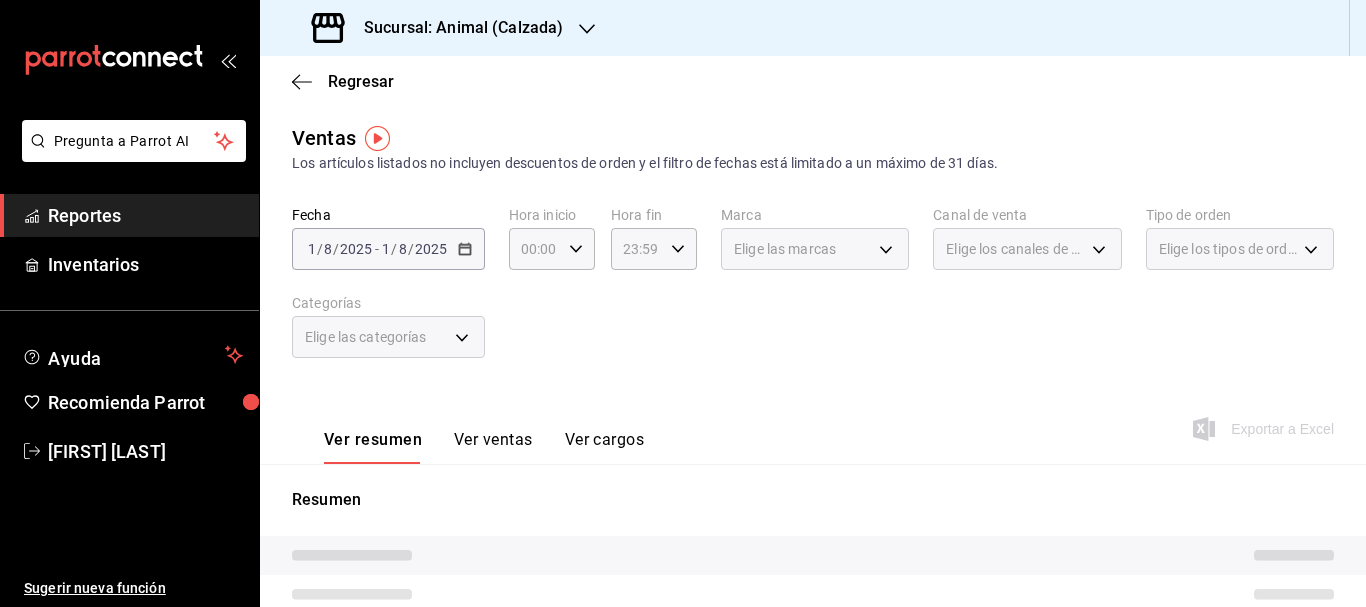 click on "Sucursal: Animal (Calzada)" at bounding box center (439, 28) 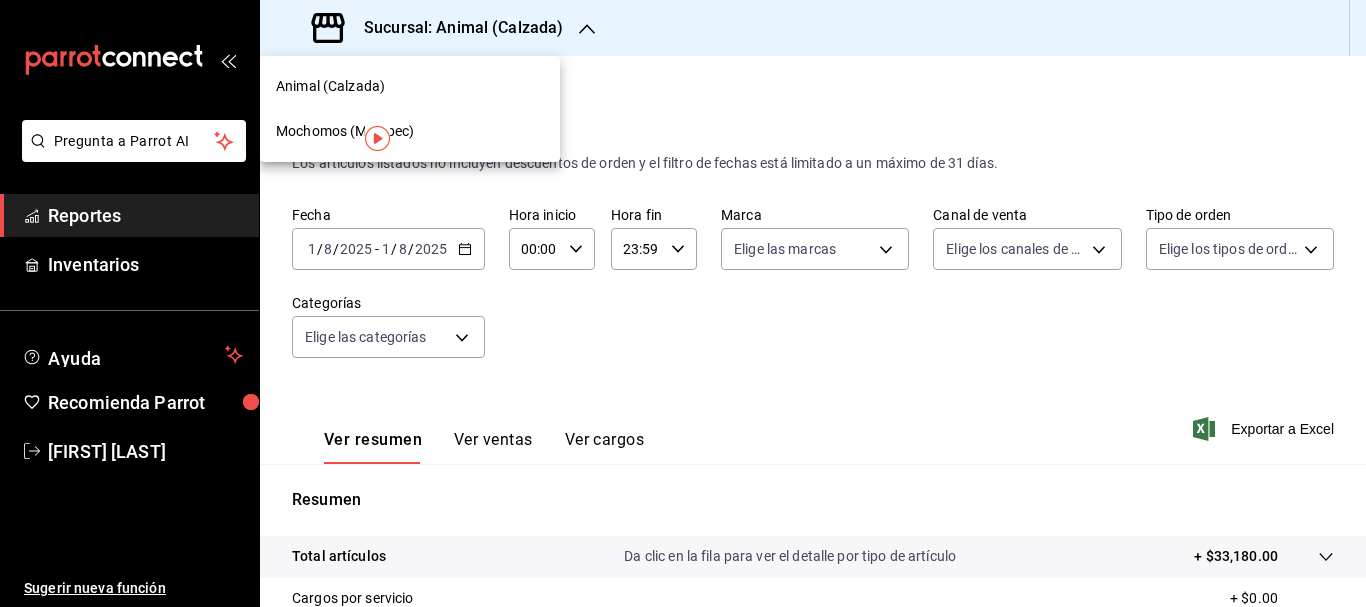 click on "Mochomos (Metepec)" at bounding box center [410, 131] 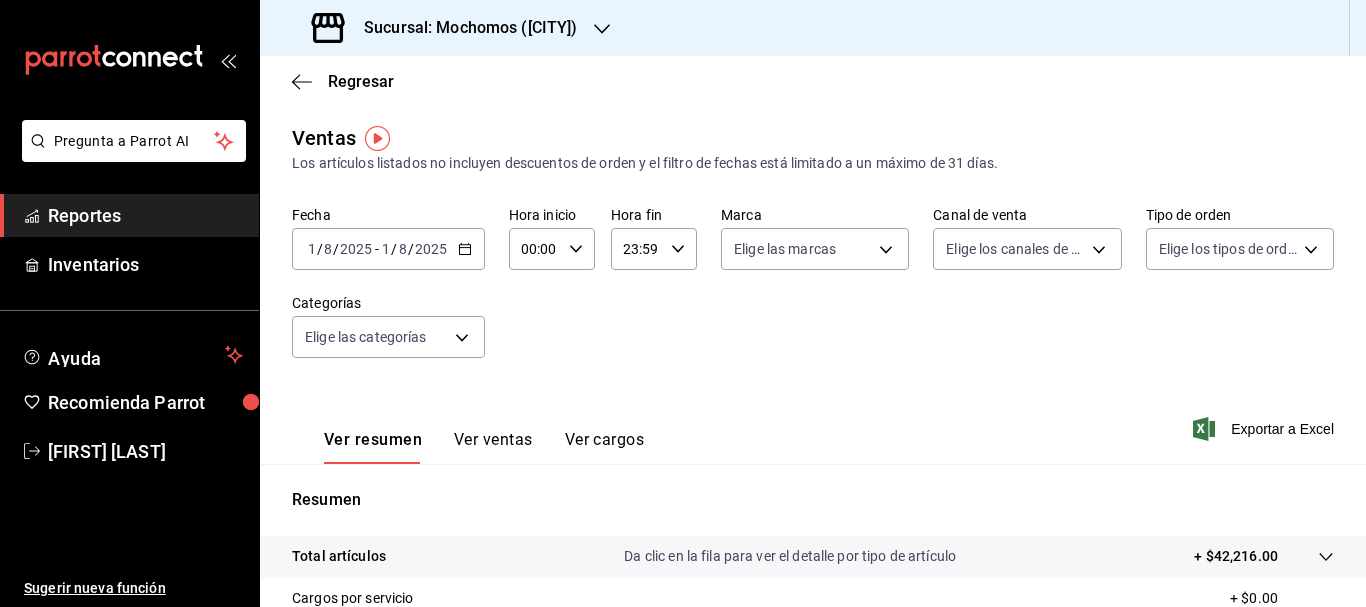 click on "1" at bounding box center (312, 249) 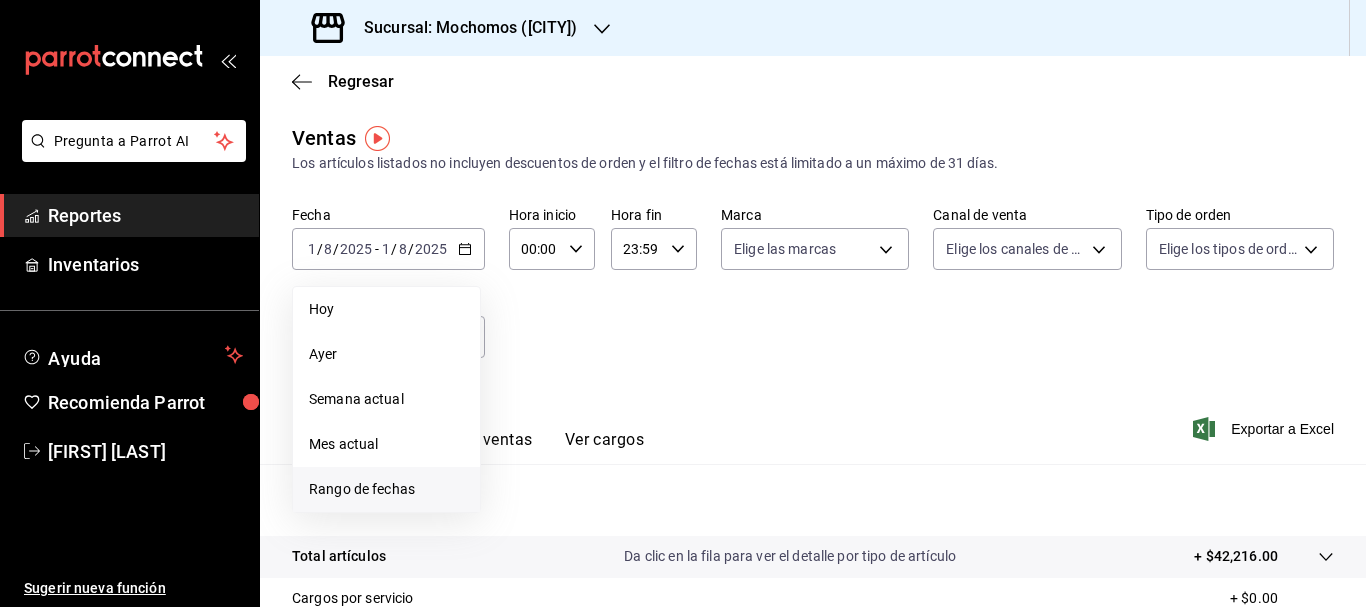 click on "Rango de fechas" at bounding box center [386, 489] 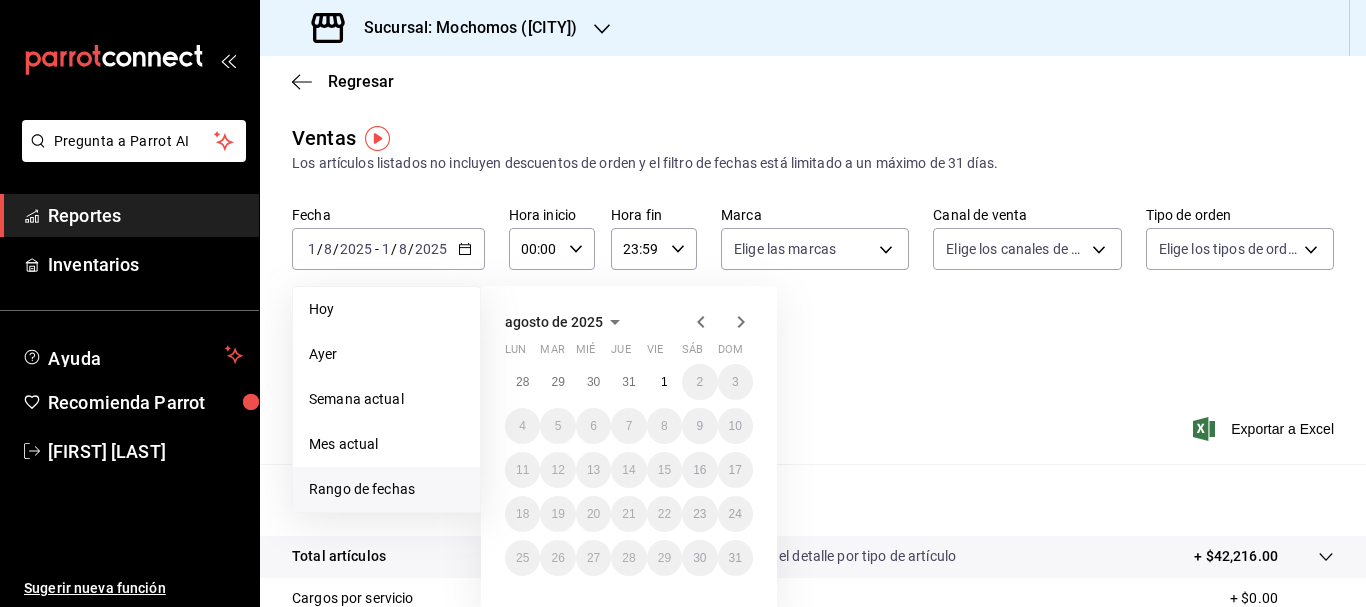 click on "28 29 30 31 1 2 3 4 5 6 7 8 9 10 11 12 13 14 15 16 17 18 19 20 21 22 23 24 25 26 27 28 29 30 31" at bounding box center [629, 470] 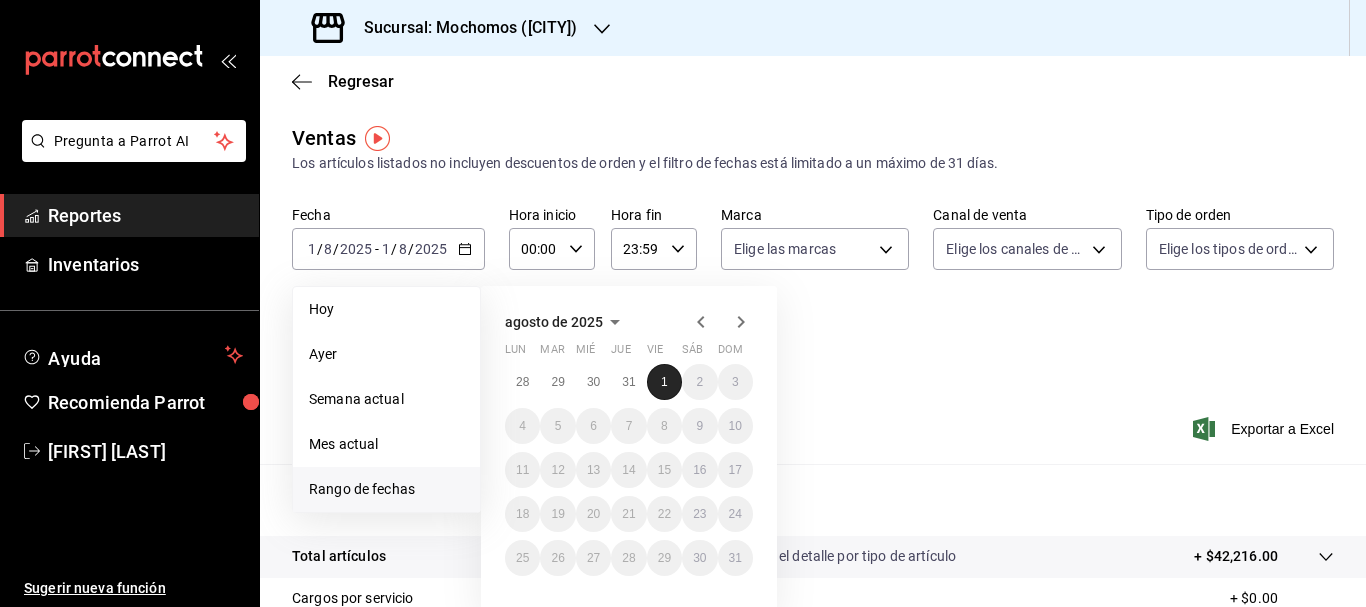 click on "1" at bounding box center (664, 382) 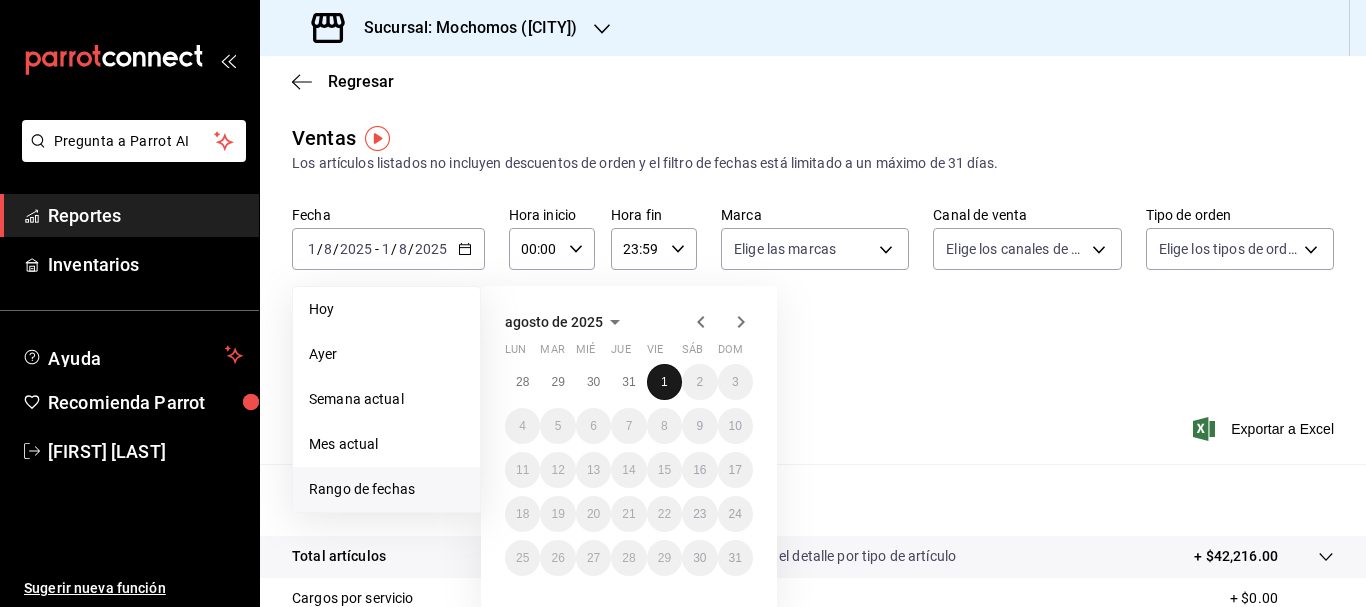 click on "1" at bounding box center (664, 382) 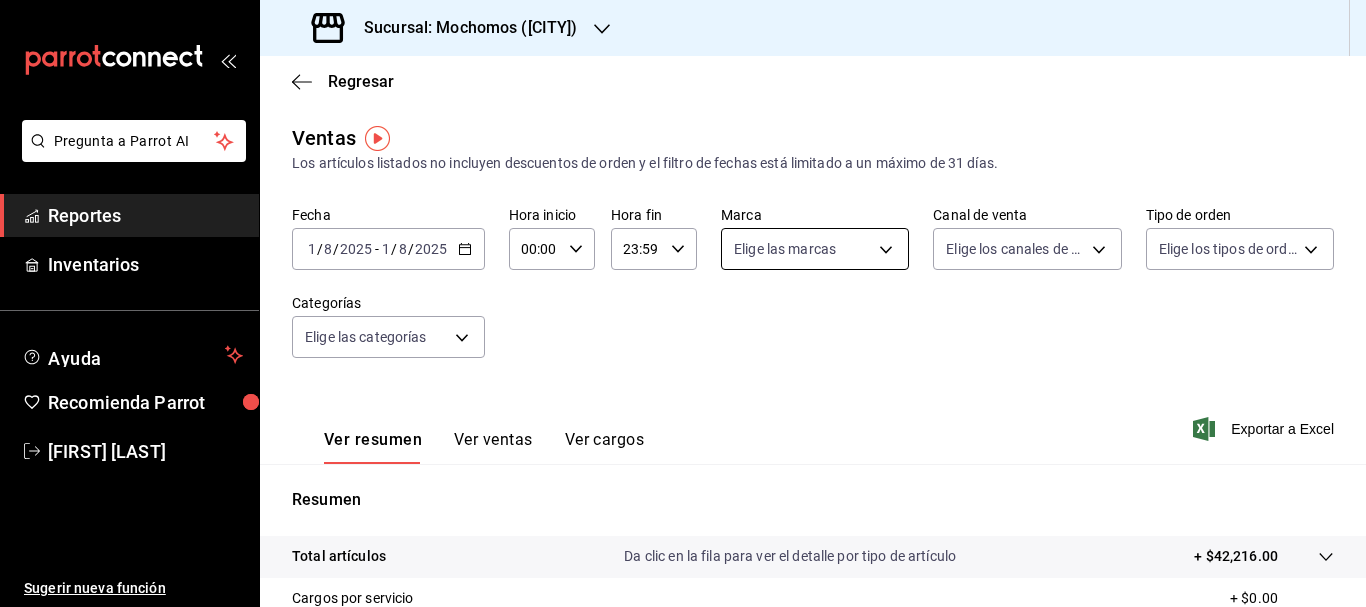 click on "Pregunta a Parrot AI Reportes   Inventarios   Ayuda Recomienda Parrot   [FIRST] [LAST]   Sugerir nueva función   Sucursal: Mochomos ([CITY]) Regresar Ventas Los artículos listados no incluyen descuentos de orden y el filtro de fechas está limitado a un máximo de 31 días. Fecha 2025-08-01 1 / 8 / 2025 - 2025-08-01 1 / 8 / 2025 Hora inicio 00:00 Hora inicio Hora fin 23:59 Hora fin Marca Elige las marcas Canal de venta Elige los canales de venta Tipo de orden Elige los tipos de orden Categorías Elige las categorías Ver resumen Ver ventas Ver cargos Exportar a Excel Resumen Total artículos Da clic en la fila para ver el detalle por tipo de artículo + $42,216.00 Cargos por servicio + $0.00 Venta bruta = $42,216.00 Descuentos totales - $0.00 Certificados de regalo - $0.00 Venta total = $42,216.00 Impuestos - $5,822.90 Venta neta = $36,393.10 GANA 1 MES GRATIS EN TU SUSCRIPCIÓN AQUÍ Ver video tutorial Ir a video Pregunta a Parrot AI Reportes   Inventarios   Ayuda Recomienda Parrot   [FIRST] [LAST]" at bounding box center (683, 303) 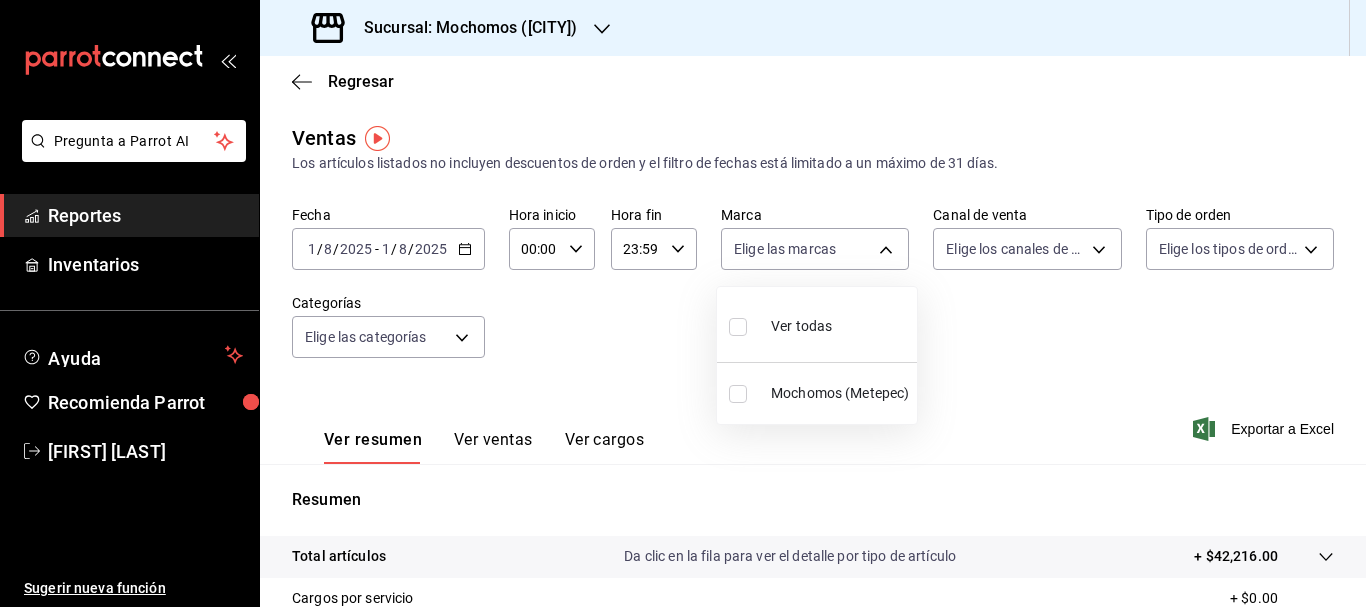 click at bounding box center [738, 327] 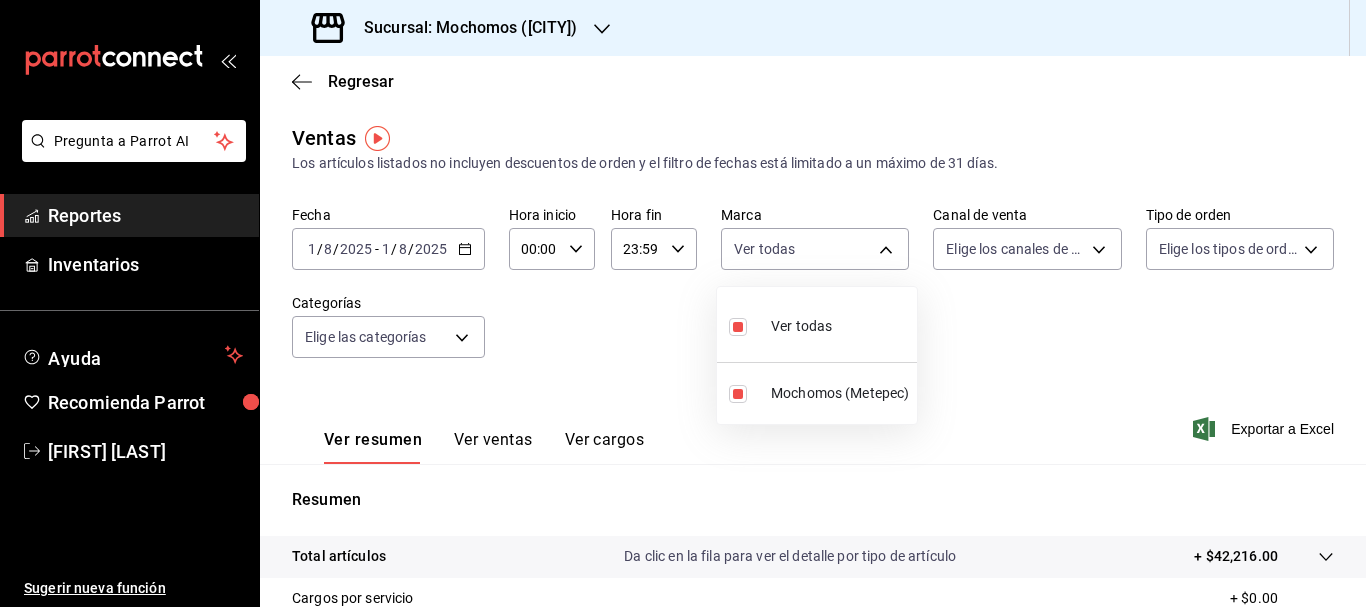 click at bounding box center [683, 303] 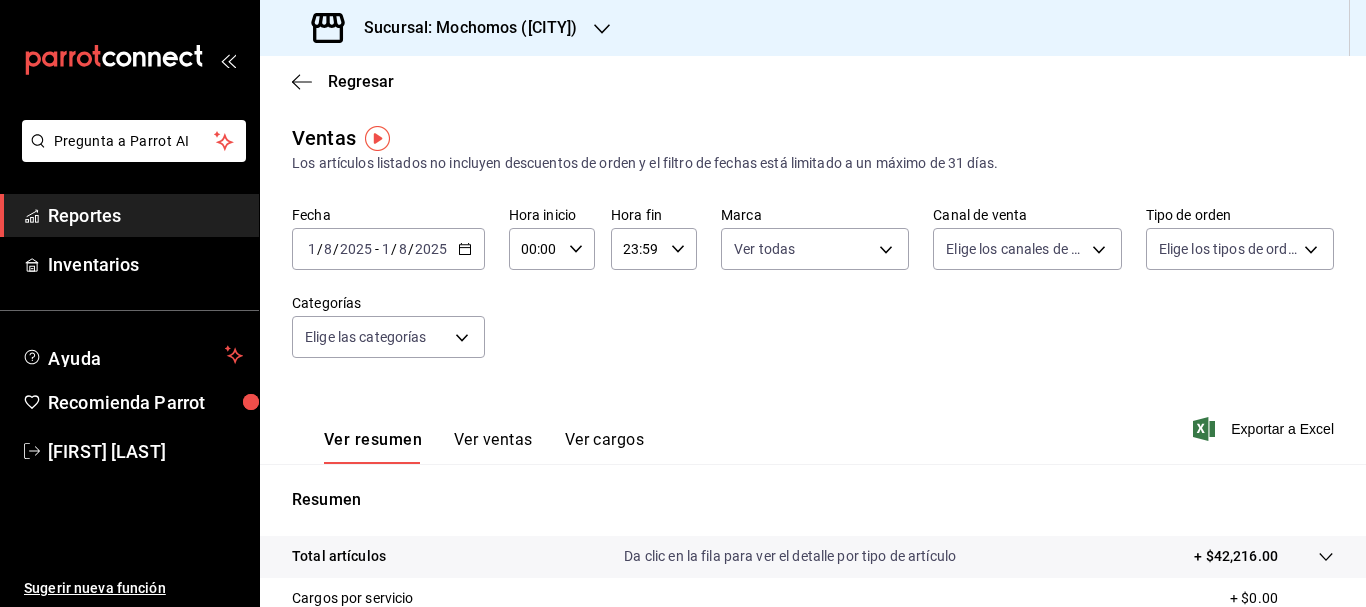 click at bounding box center (683, 303) 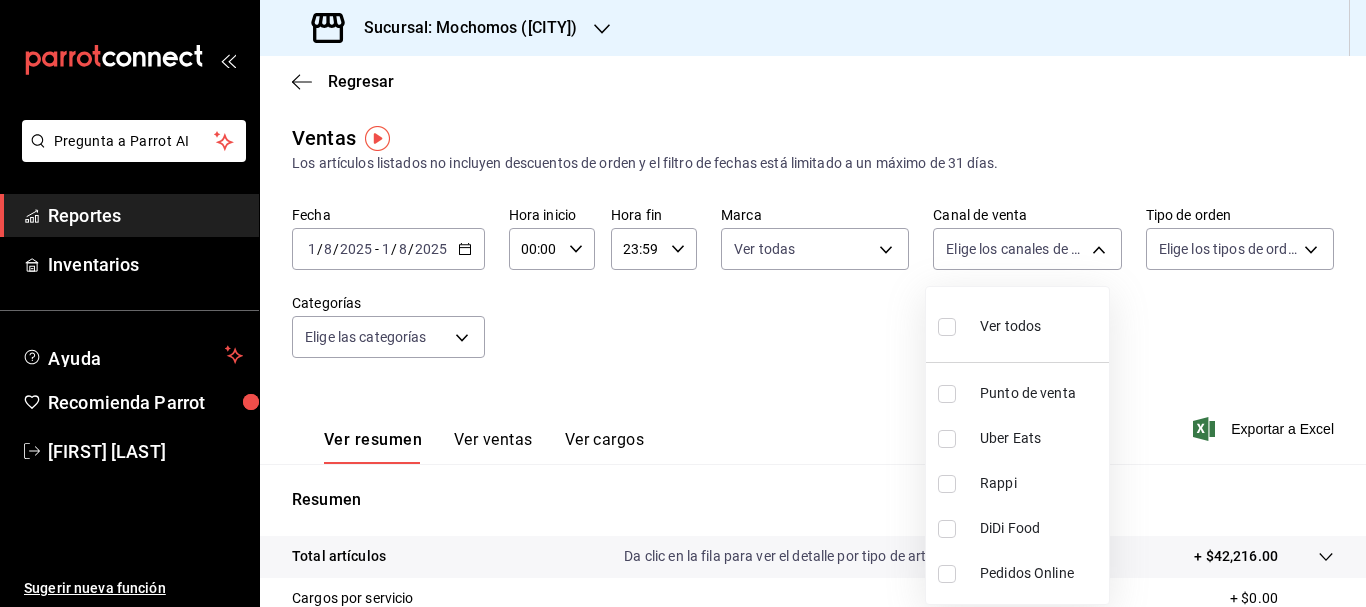 click at bounding box center (951, 326) 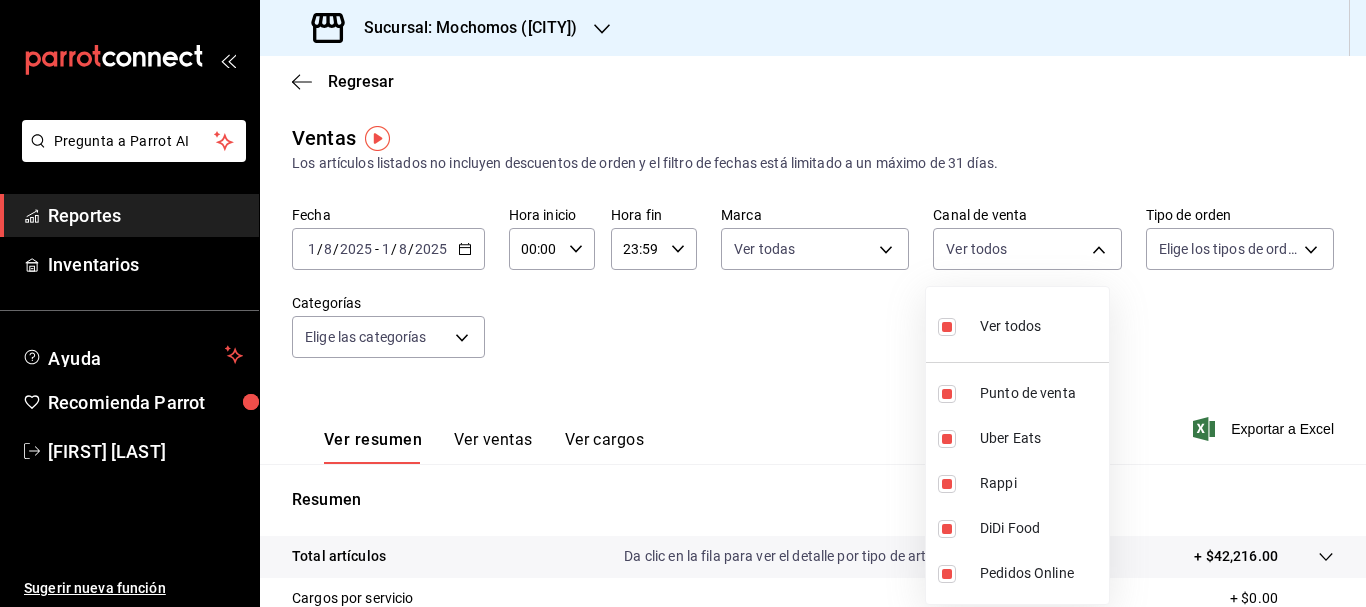 click at bounding box center (683, 303) 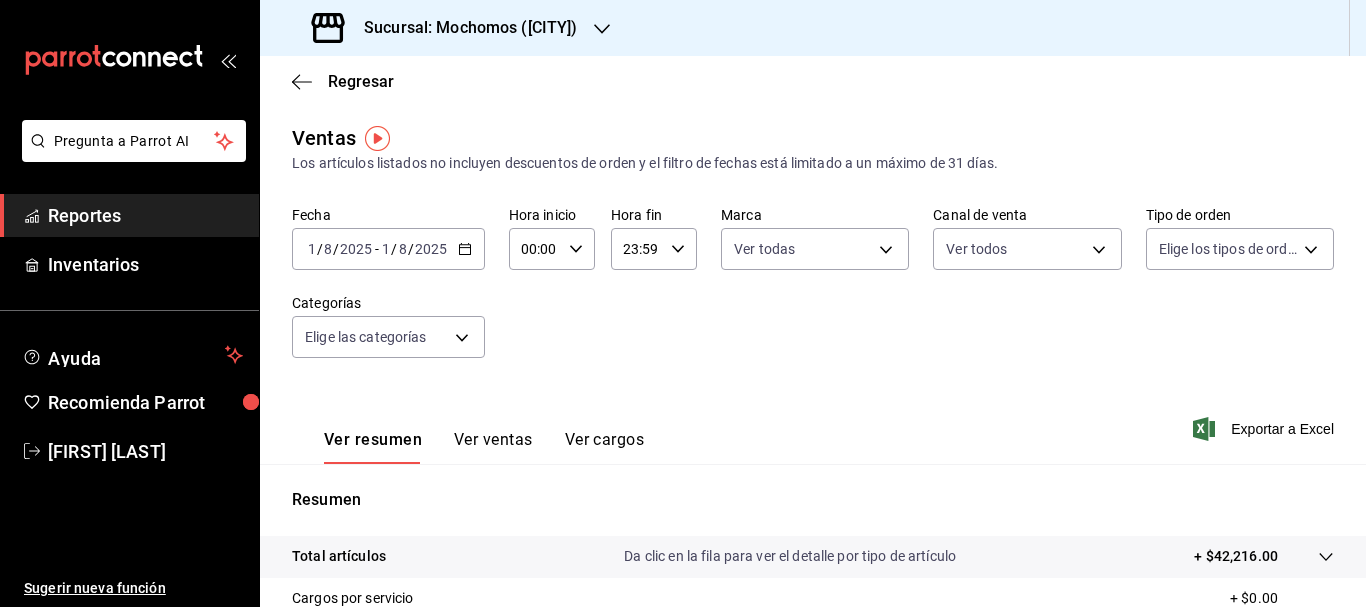 click on "Pregunta a Parrot AI Reportes   Inventarios   Ayuda Recomienda Parrot   [FIRST] [LAST]   Sugerir nueva función   Sucursal: Mochomos ([CITY]) Regresar Ventas Los artículos listados no incluyen descuentos de orden y el filtro de fechas está limitado a un máximo de 31 días. Fecha 2025-08-01 1 / 8 / 2025 - 2025-08-01 1 / 8 / 2025 Hora inicio 00:00 Hora inicio Hora fin 23:59 Hora fin Marca Ver todas 2365f74e-aa6b-4392-bdf2-72765591bddf Canal de venta Ver todos PARROT,UBER_EATS,RAPPI,DIDI_FOOD,ONLINE Tipo de orden Elige los tipos de orden Categorías Elige las categorías Ver resumen Ver ventas Ver cargos Exportar a Excel Resumen Total artículos Da clic en la fila para ver el detalle por tipo de artículo + $42,216.00 Cargos por servicio + $0.00 Venta bruta = $42,216.00 Descuentos totales - $0.00 Certificados de regalo - $0.00 Venta total = $42,216.00 Impuestos - $5,822.90 Venta neta = $36,393.10 GANA 1 MES GRATIS EN TU SUSCRIPCIÓN AQUÍ Ver video tutorial Ir a video Pregunta a Parrot AI Reportes" at bounding box center [683, 303] 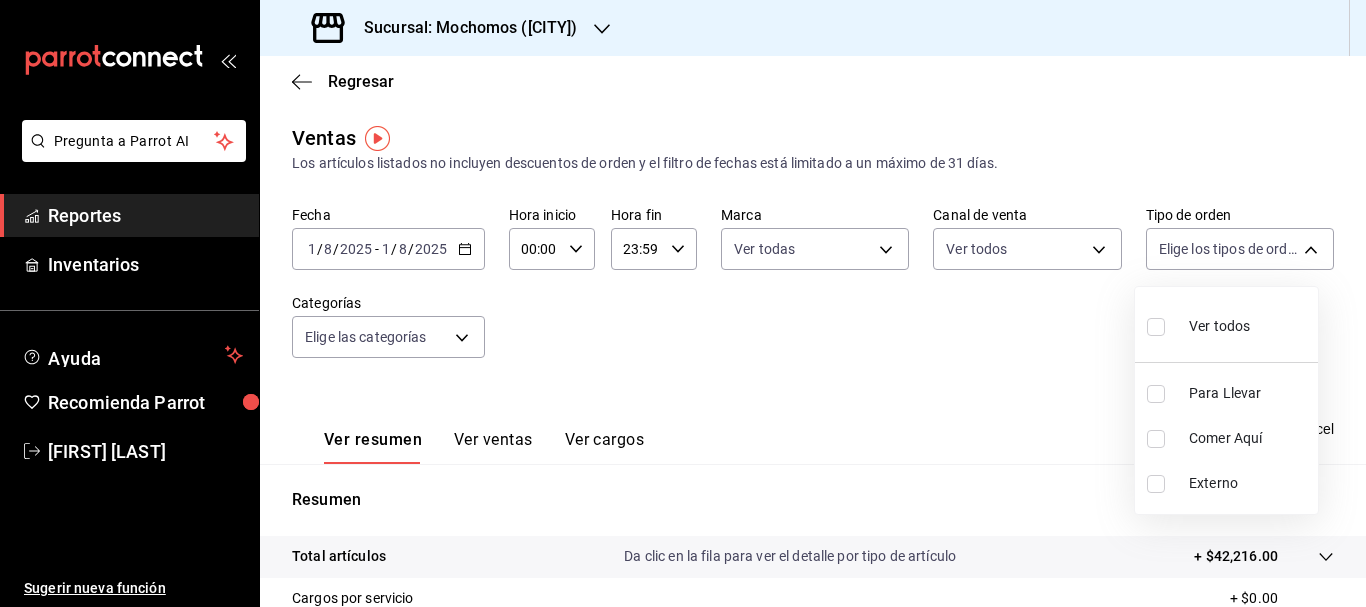 click at bounding box center (1156, 327) 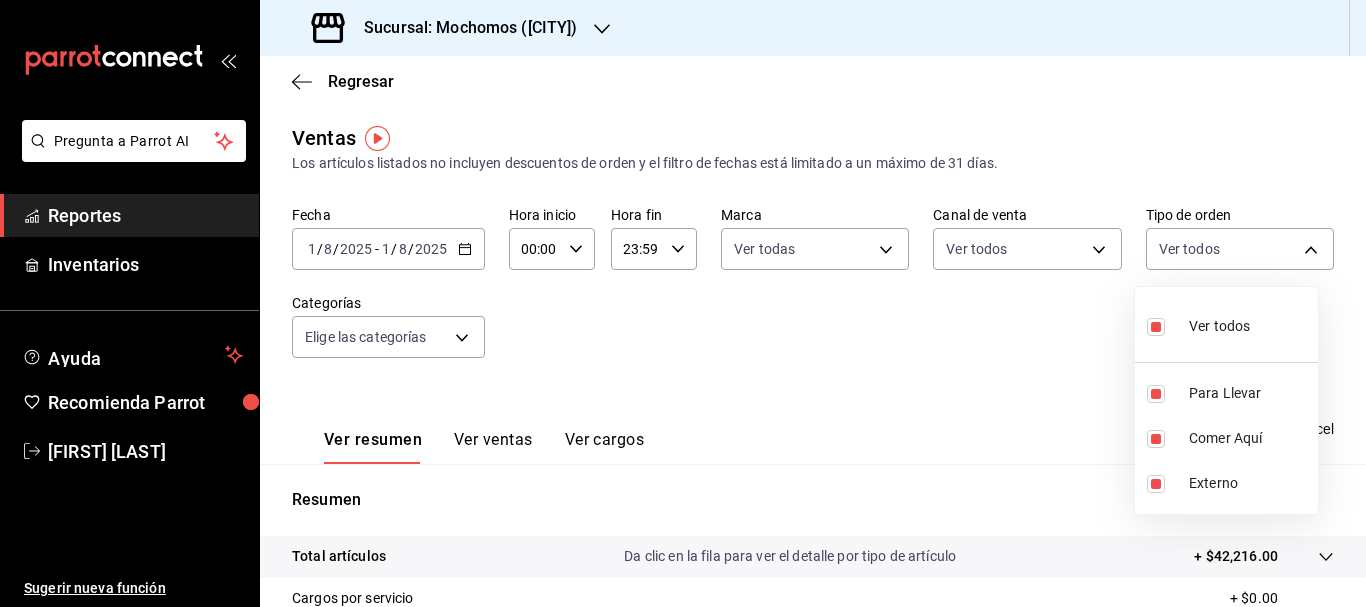 click at bounding box center (683, 303) 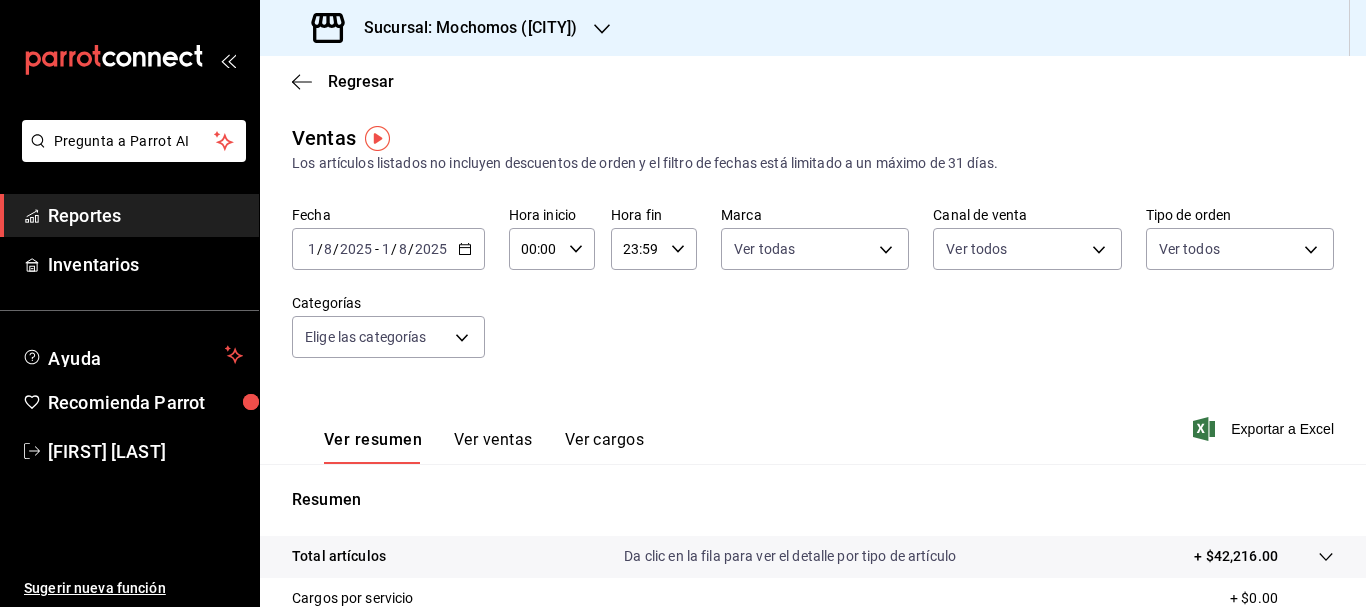 click on "Pregunta a Parrot AI Reportes   Inventarios   Ayuda Recomienda Parrot   [FIRST] [LAST]   Sugerir nueva función   Sucursal: Mochomos ([CITY]) Regresar Ventas Los artículos listados no incluyen descuentos de orden y el filtro de fechas está limitado a un máximo de 31 días. Fecha 2025-08-01 1 / 8 / 2025 - 2025-08-01 1 / 8 / 2025 Hora inicio 00:00 Hora inicio Hora fin 23:59 Hora fin Marca Elige las marcas Canal de venta Elige los canales de venta Tipo de orden Elige los tipos de orden Categorías Elige las categorías Ver resumen Ver ventas Ver cargos Exportar a Excel Resumen Total artículos Da clic en la fila para ver el detalle por tipo de artículo + $42,216.00 Cargos por servicio + $0.00 Venta bruta = $42,216.00 Descuentos totales - $0.00 Certificados de regalo - $0.00 Venta total = $42,216.00 Impuestos - $5,822.90 Venta neta = $36,393.10 GANA 1 MES GRATIS EN TU SUSCRIPCIÓN AQUÍ" at bounding box center [683, 303] 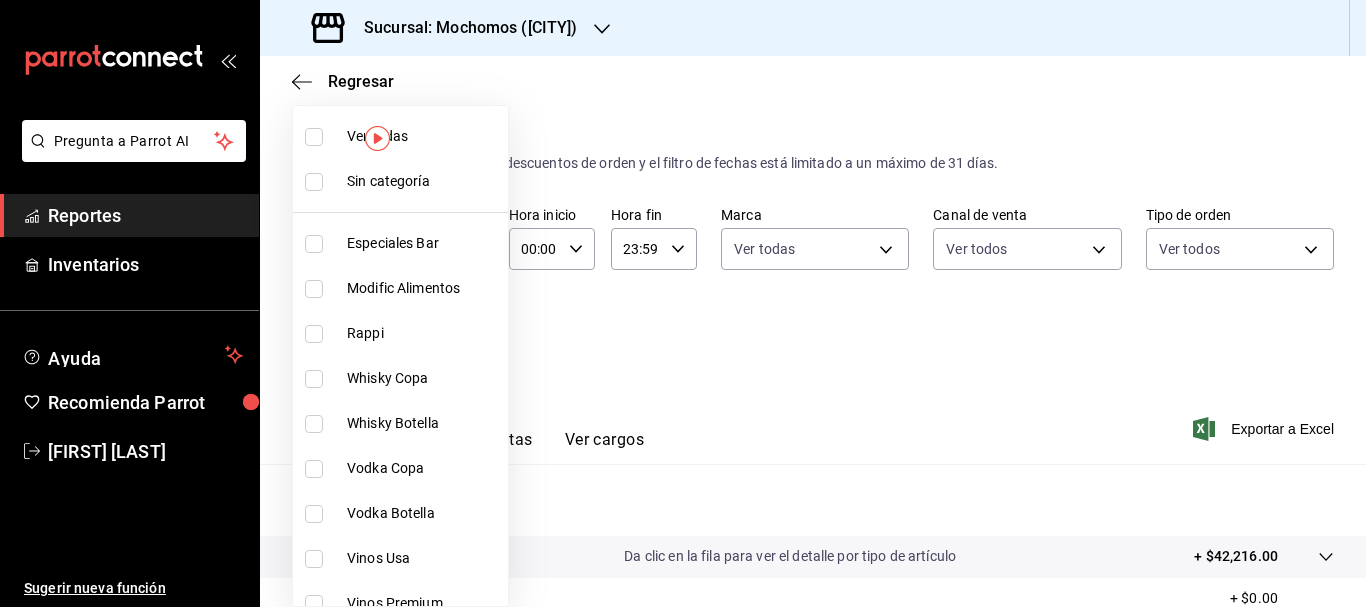 click at bounding box center (314, 137) 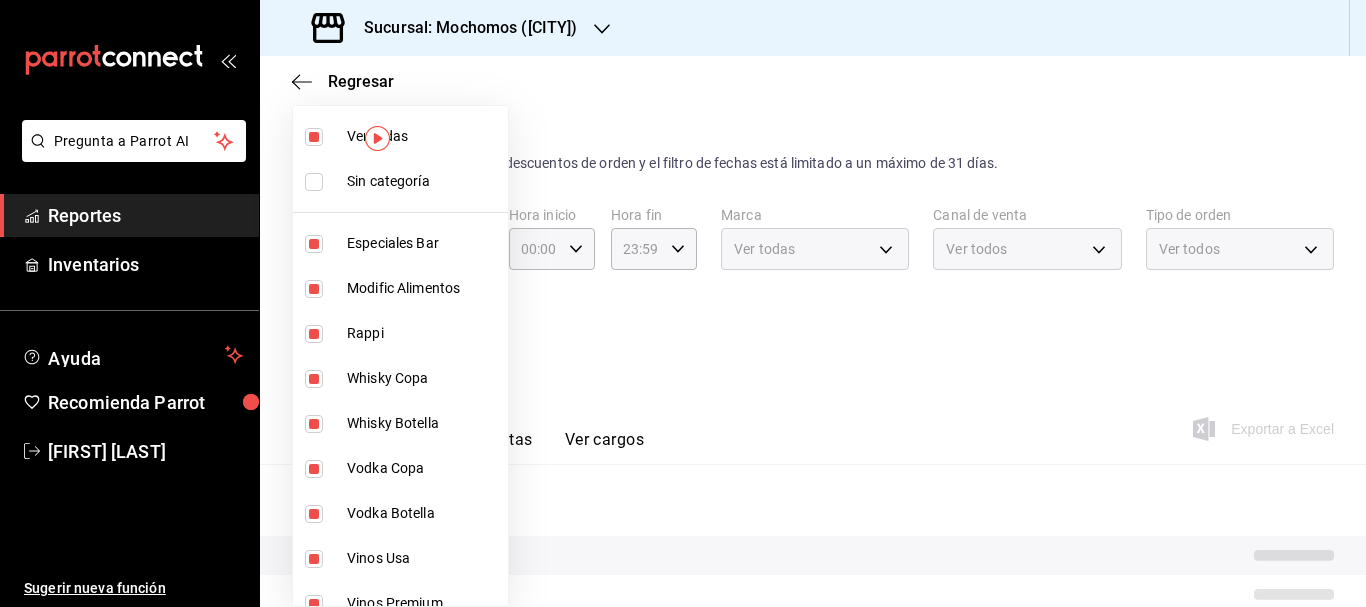 click at bounding box center [314, 182] 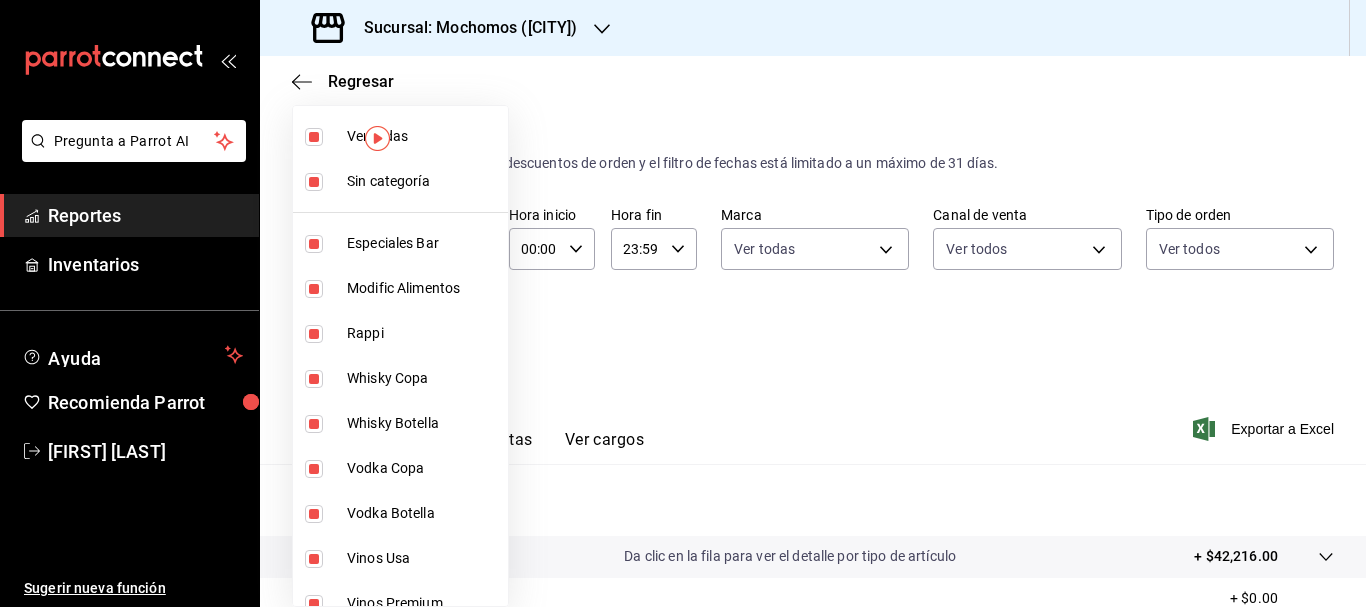 click at bounding box center [683, 303] 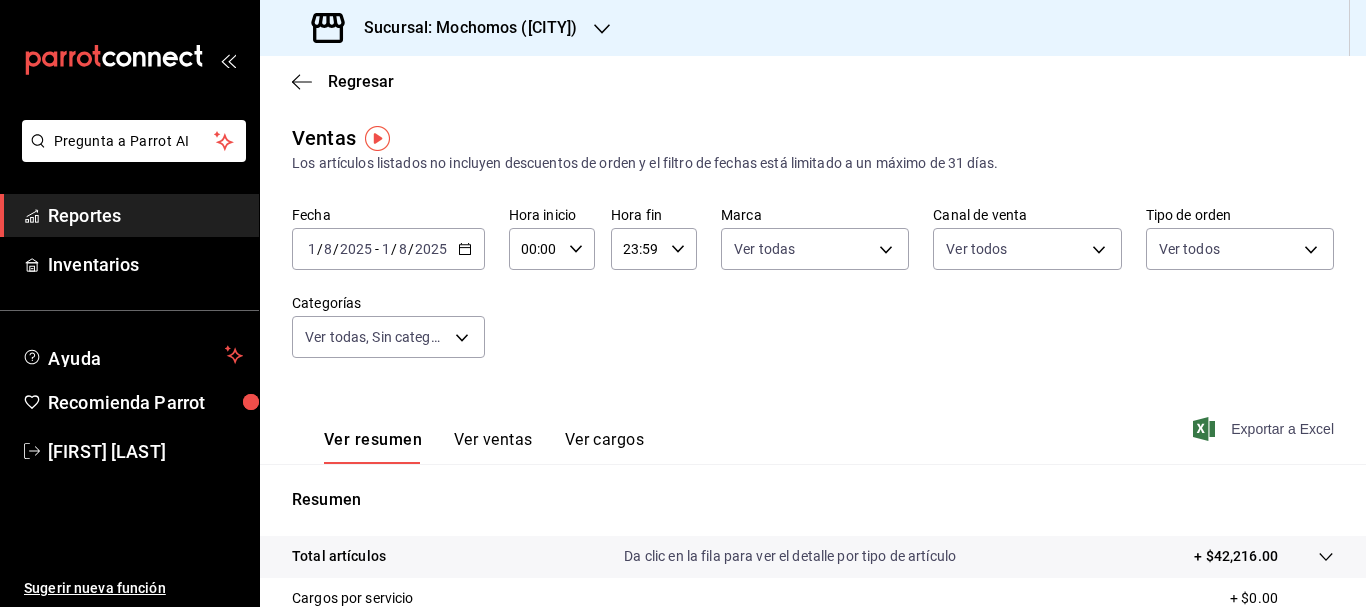 click on "Exportar a Excel" at bounding box center [1265, 429] 